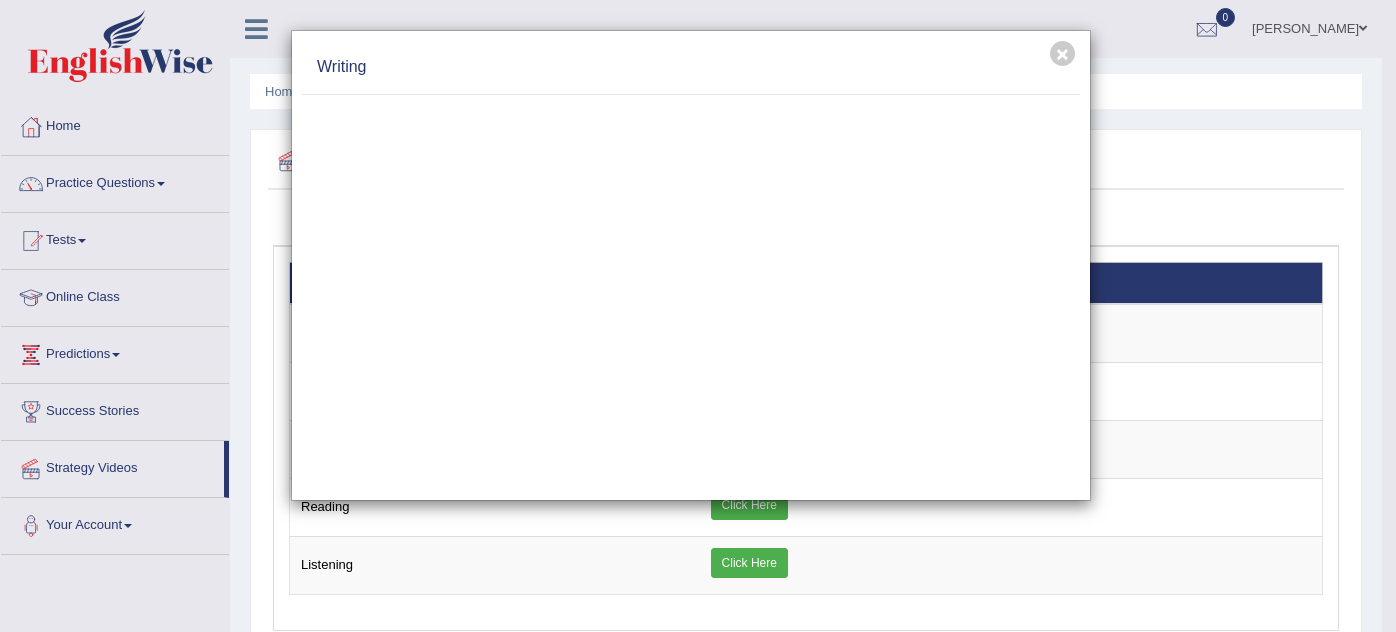scroll, scrollTop: 0, scrollLeft: 0, axis: both 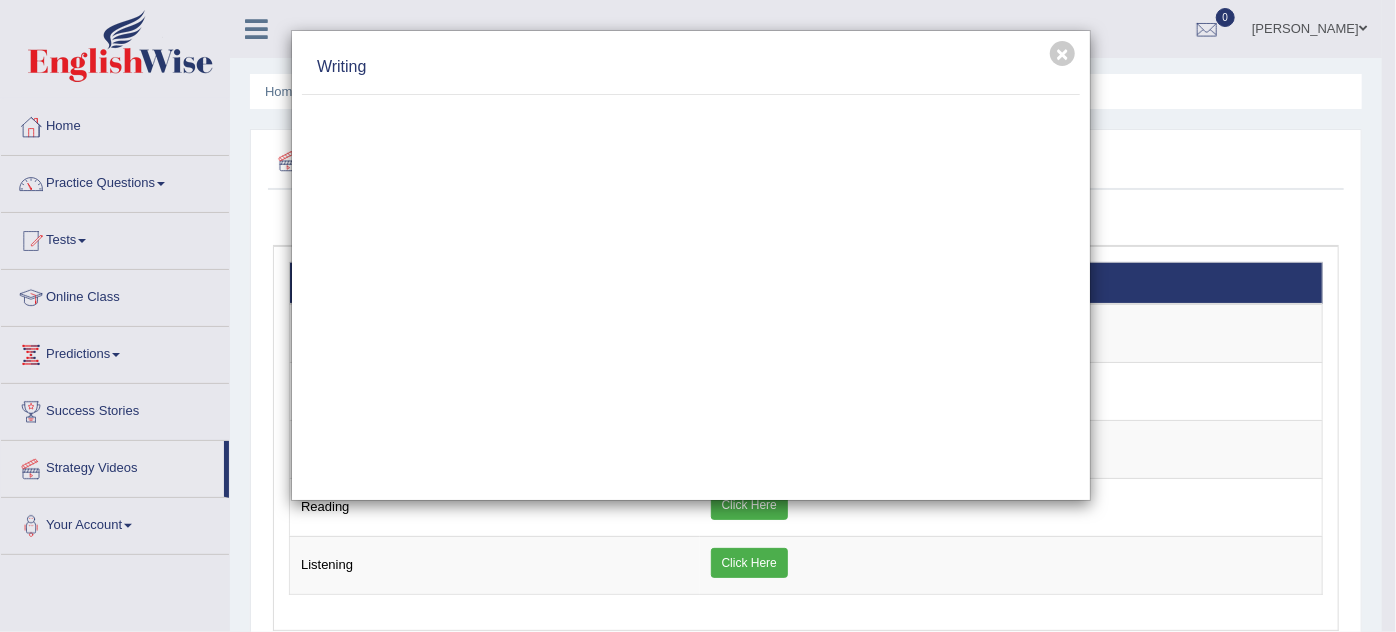 click on "Writing" at bounding box center (691, 67) 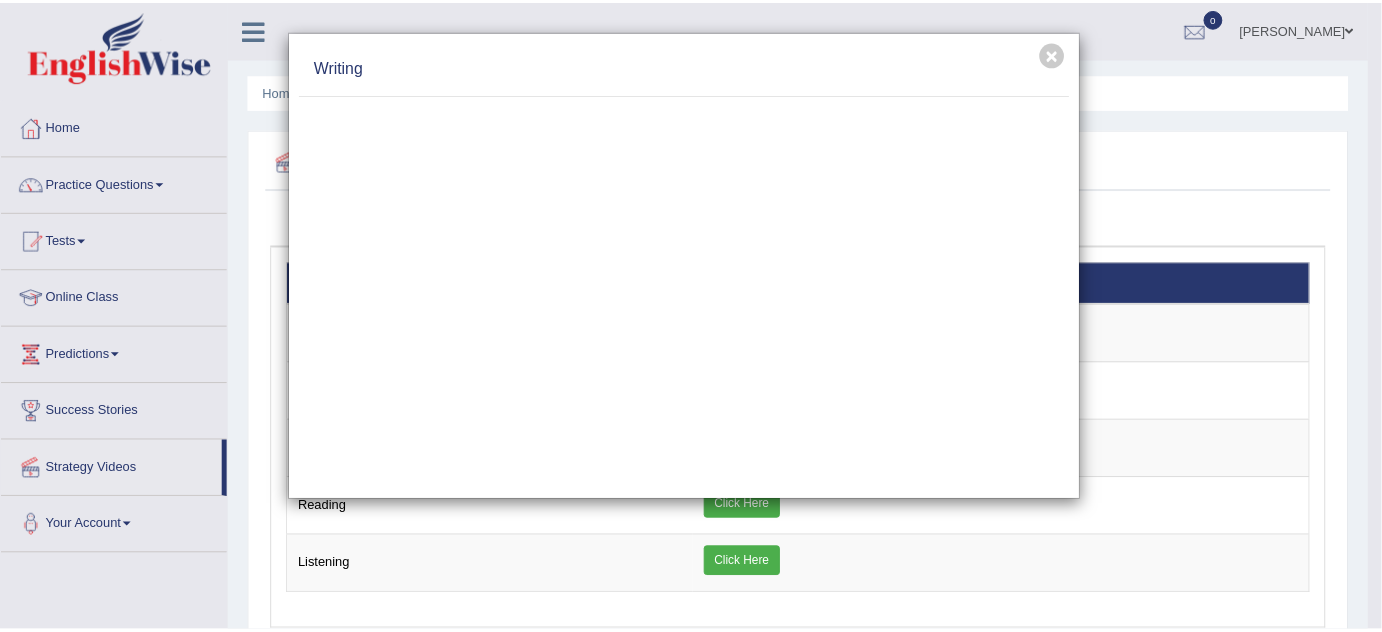 scroll, scrollTop: 0, scrollLeft: 0, axis: both 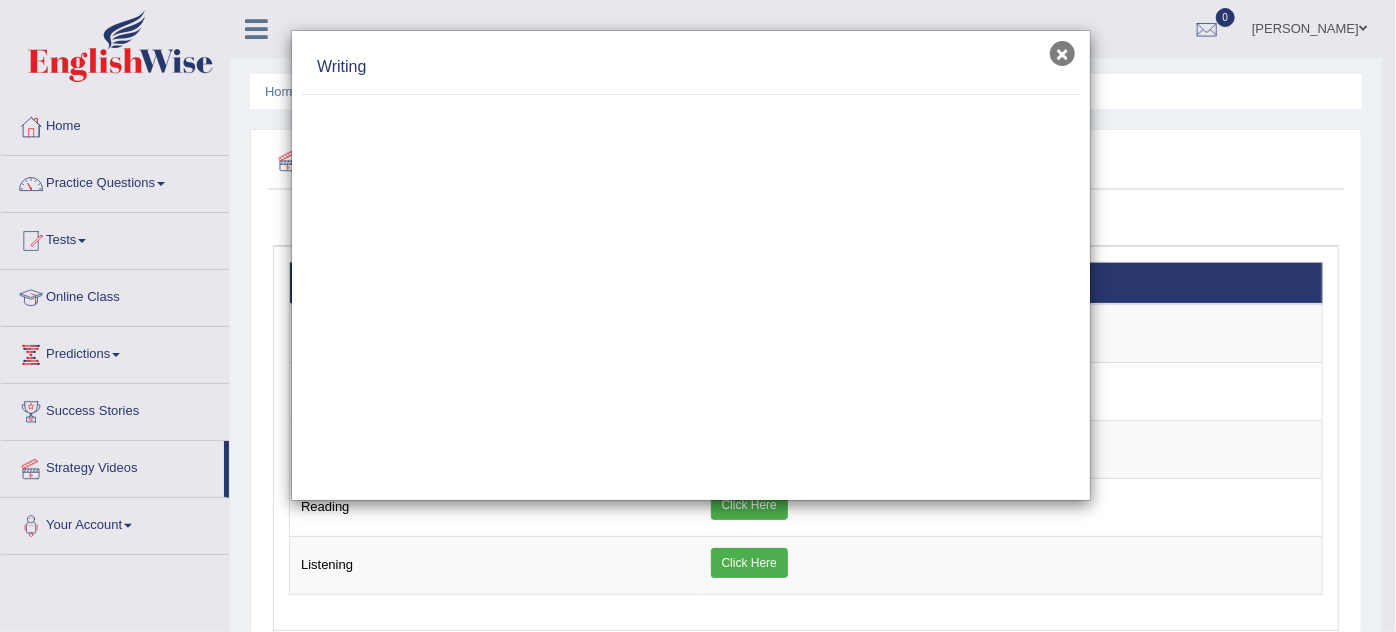 click on "×" at bounding box center (1062, 53) 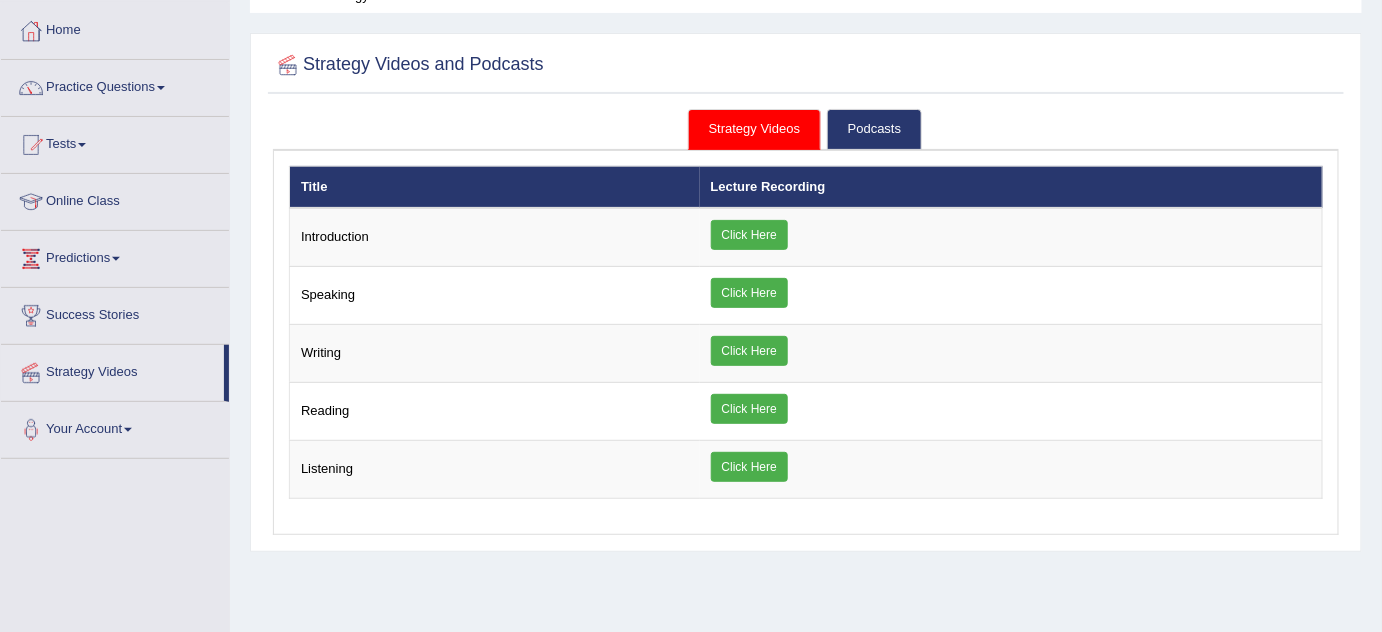 scroll, scrollTop: 272, scrollLeft: 0, axis: vertical 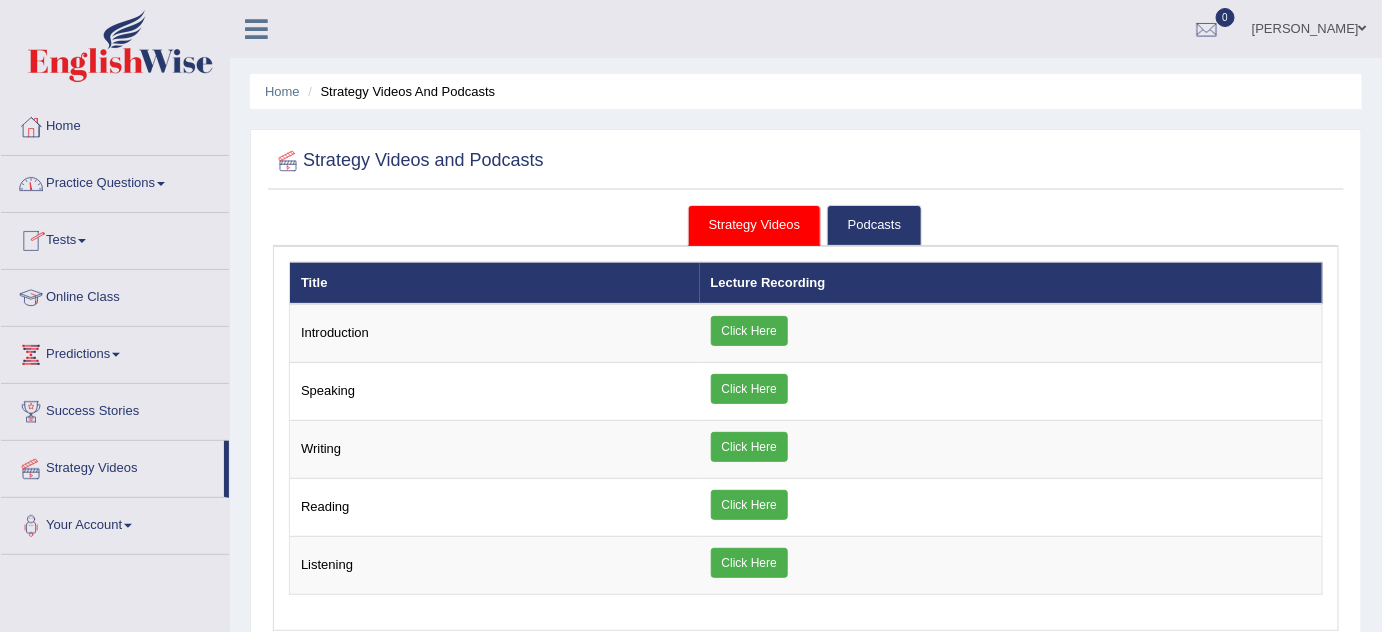 click on "Strategy Videos" at bounding box center [755, 225] 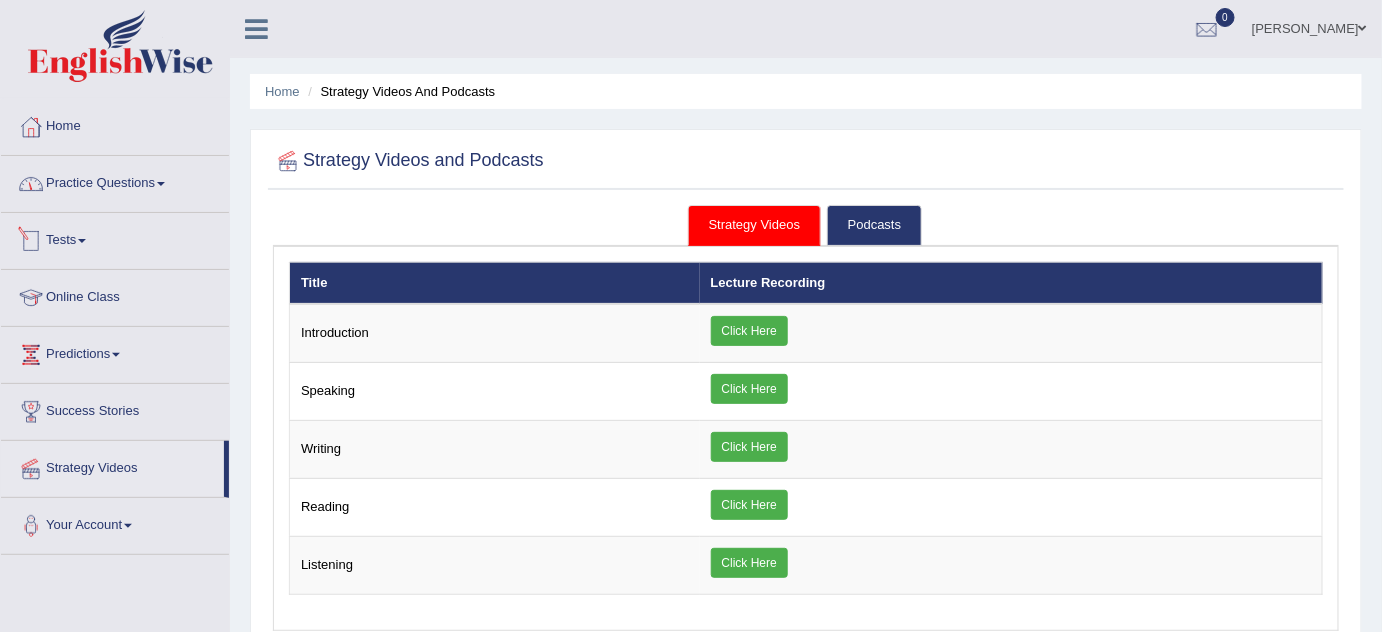 click on "Practice Questions" at bounding box center (115, 181) 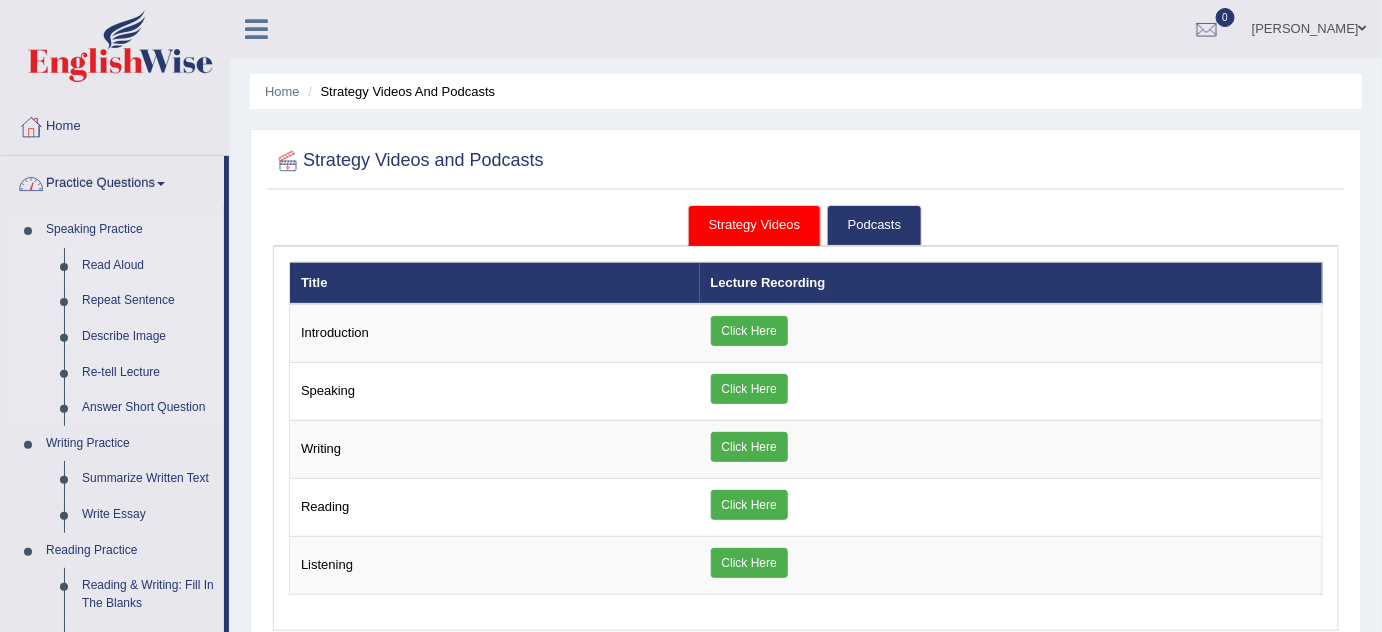 click on "Read Aloud" at bounding box center (148, 266) 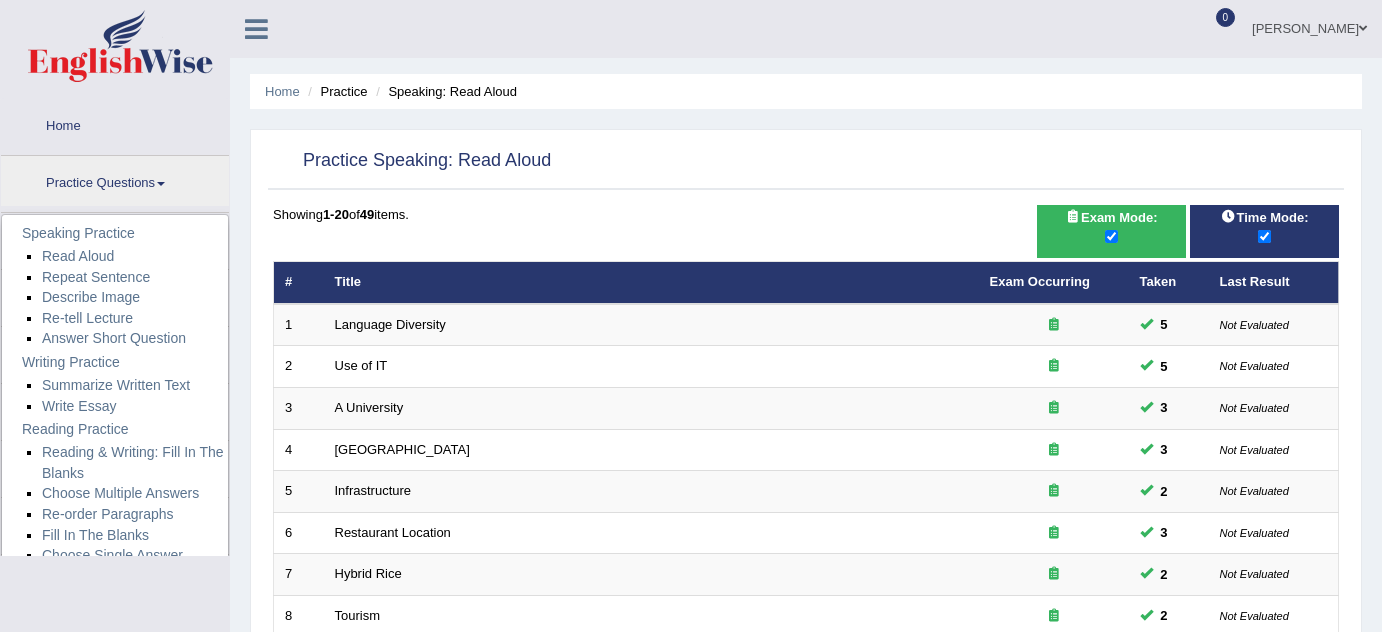 scroll, scrollTop: 0, scrollLeft: 0, axis: both 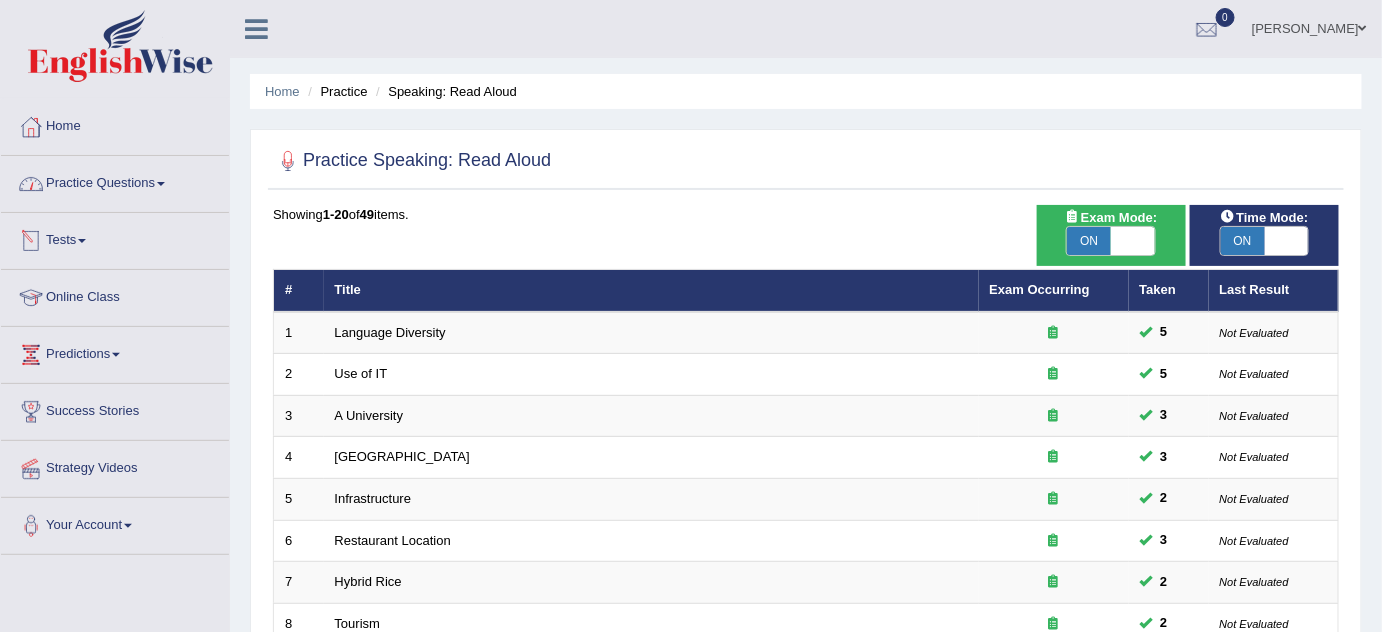 click on "Practice Questions" at bounding box center [115, 181] 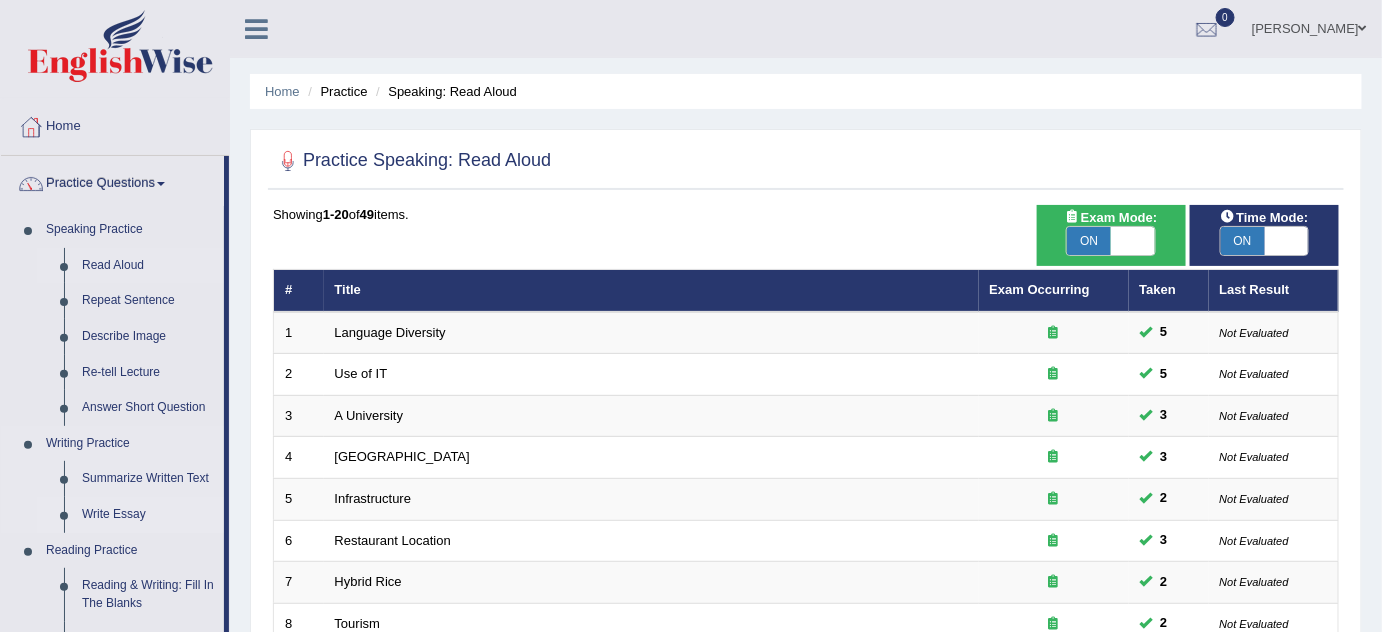 click on "Write Essay" at bounding box center (148, 515) 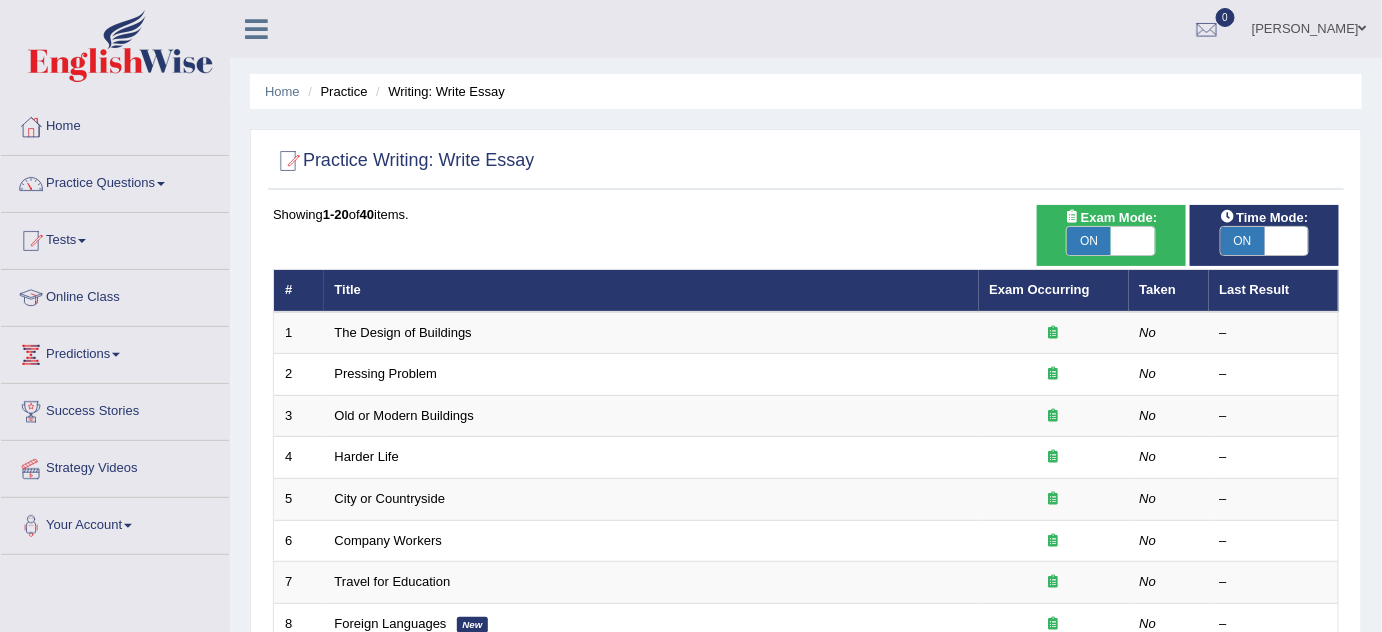 scroll, scrollTop: 0, scrollLeft: 0, axis: both 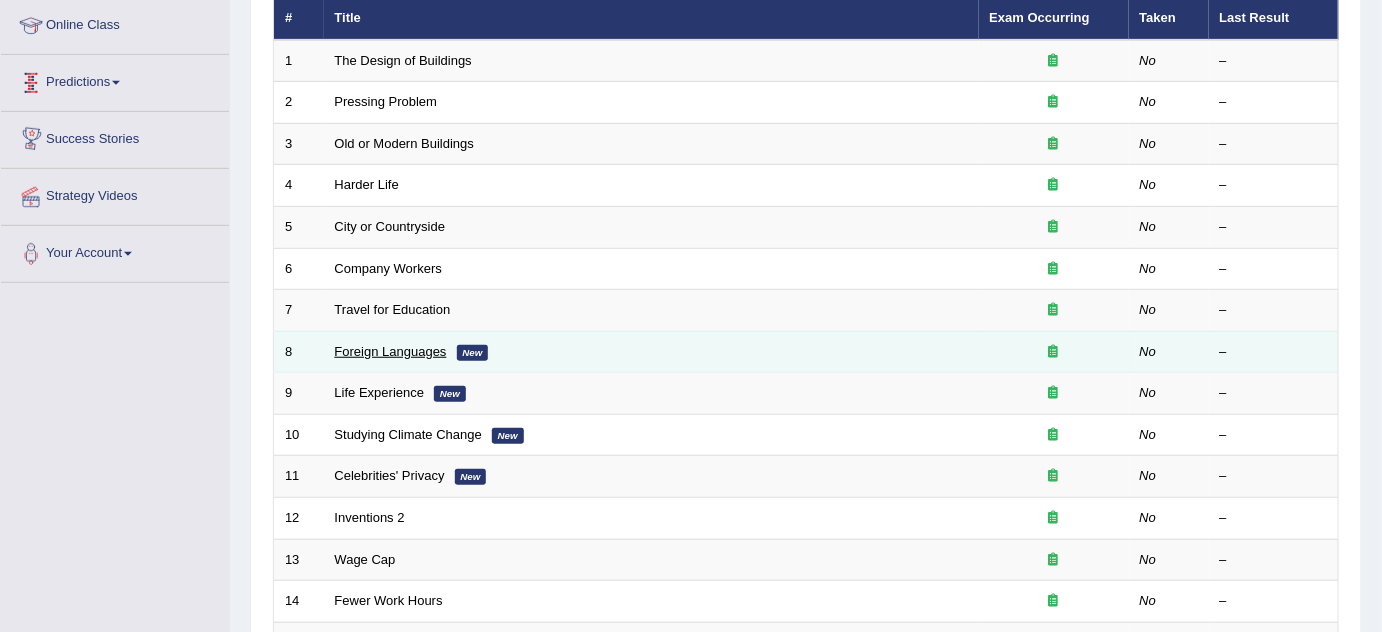 click on "Foreign Languages" at bounding box center (391, 351) 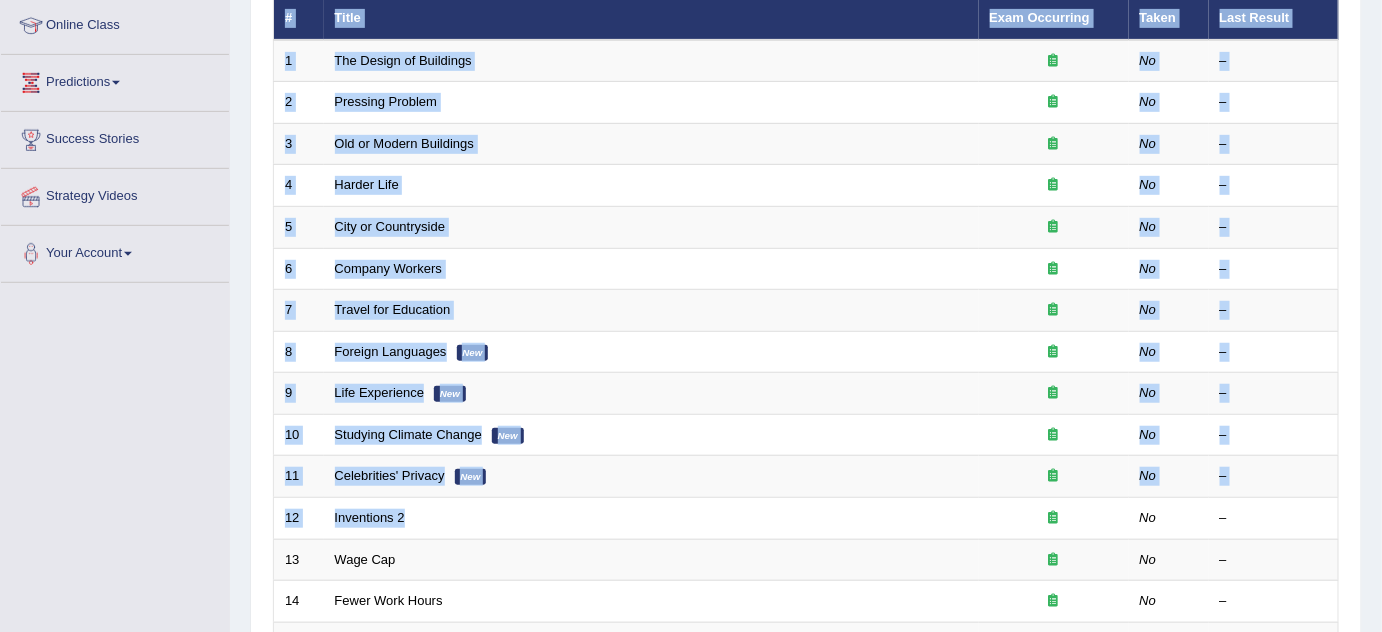 click on "Toggle navigation
Home
Practice Questions   Speaking Practice Read Aloud
Repeat Sentence
Describe Image
Re-tell Lecture
Answer Short Question
Writing Practice  Summarize Written Text
Write Essay
Reading Practice  Reading & Writing: Fill In The Blanks
Choose Multiple Answers
Re-order Paragraphs
Fill In The Blanks
Choose Single Answer
Listening Practice  Summarize Spoken Text
Highlight Incorrect Words
Highlight Correct Summary
Select Missing Word
Choose Single Answer
Choose Multiple Answers
Fill In The Blanks
Write From Dictation
Pronunciation
Tests  Take Practice Sectional Test
Take Mock Test
History
Online Class" at bounding box center (691, 44) 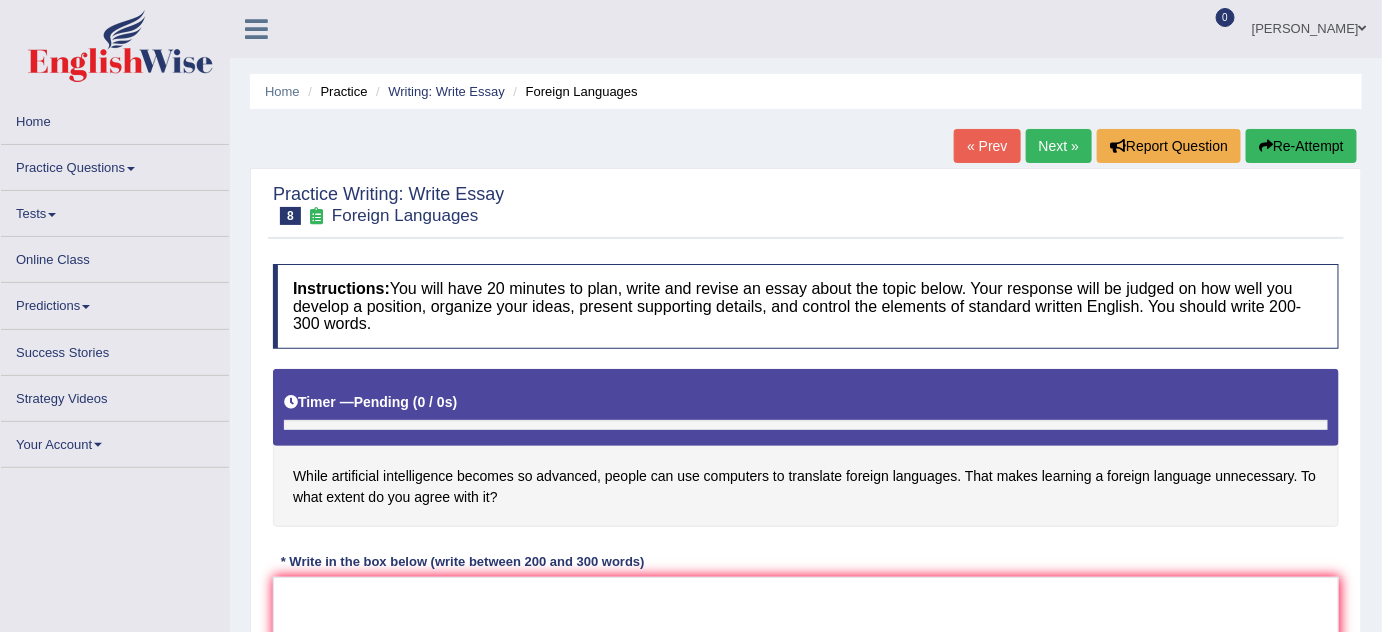 scroll, scrollTop: 0, scrollLeft: 0, axis: both 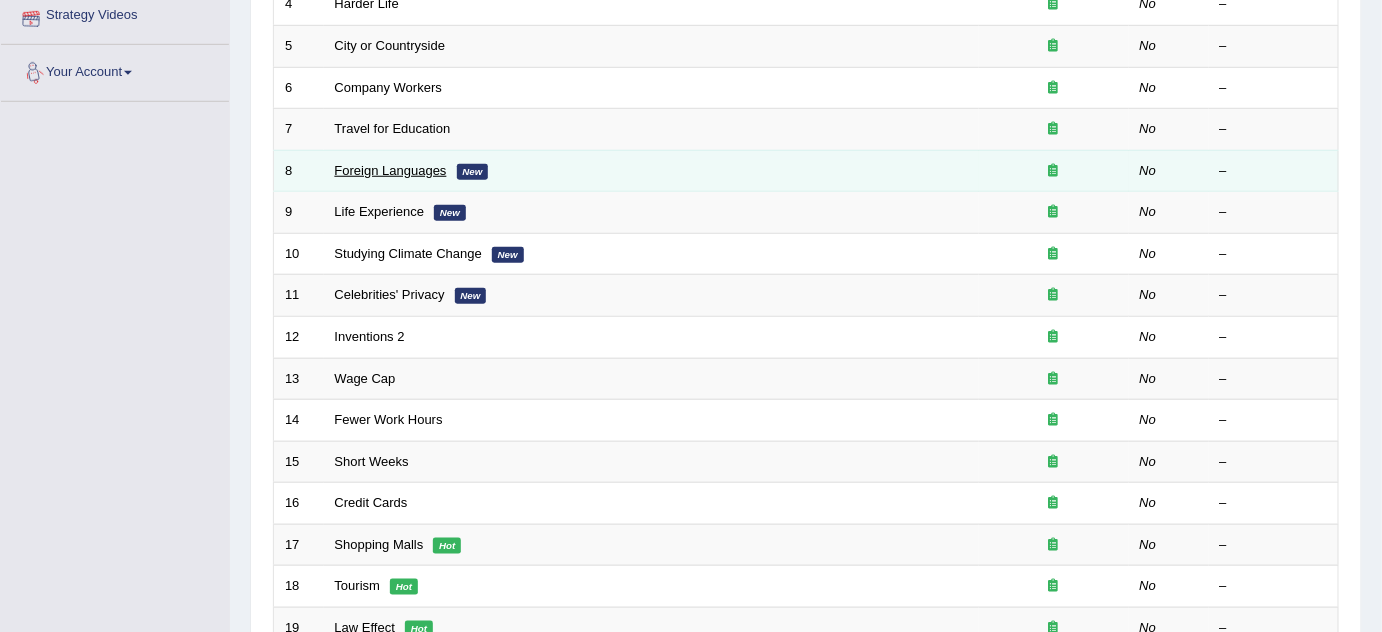click on "Foreign Languages" at bounding box center [391, 170] 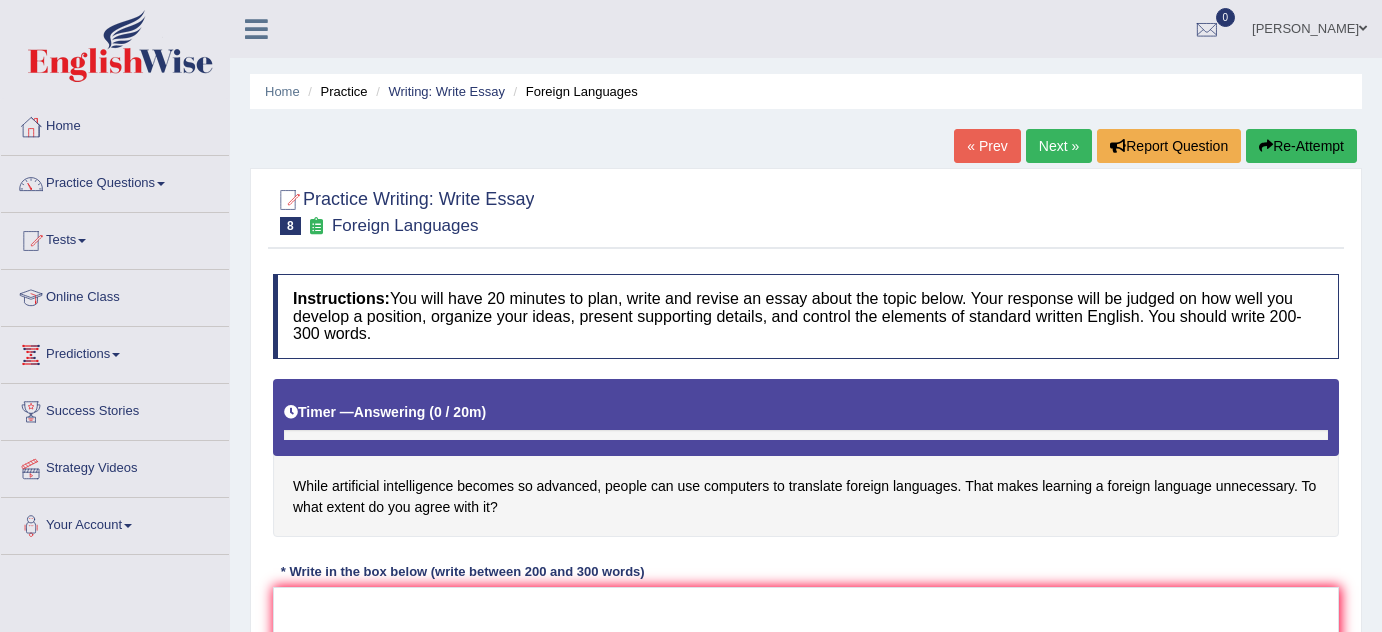 scroll, scrollTop: 0, scrollLeft: 0, axis: both 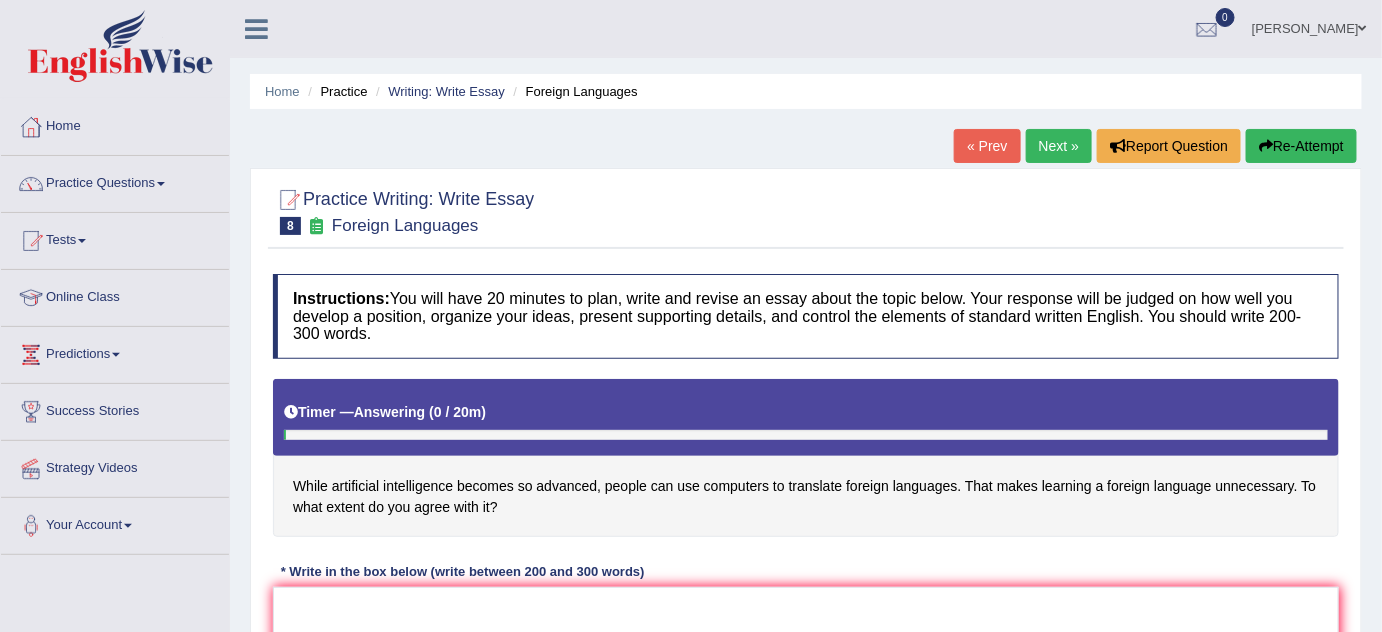 drag, startPoint x: 599, startPoint y: 487, endPoint x: 581, endPoint y: 512, distance: 30.805843 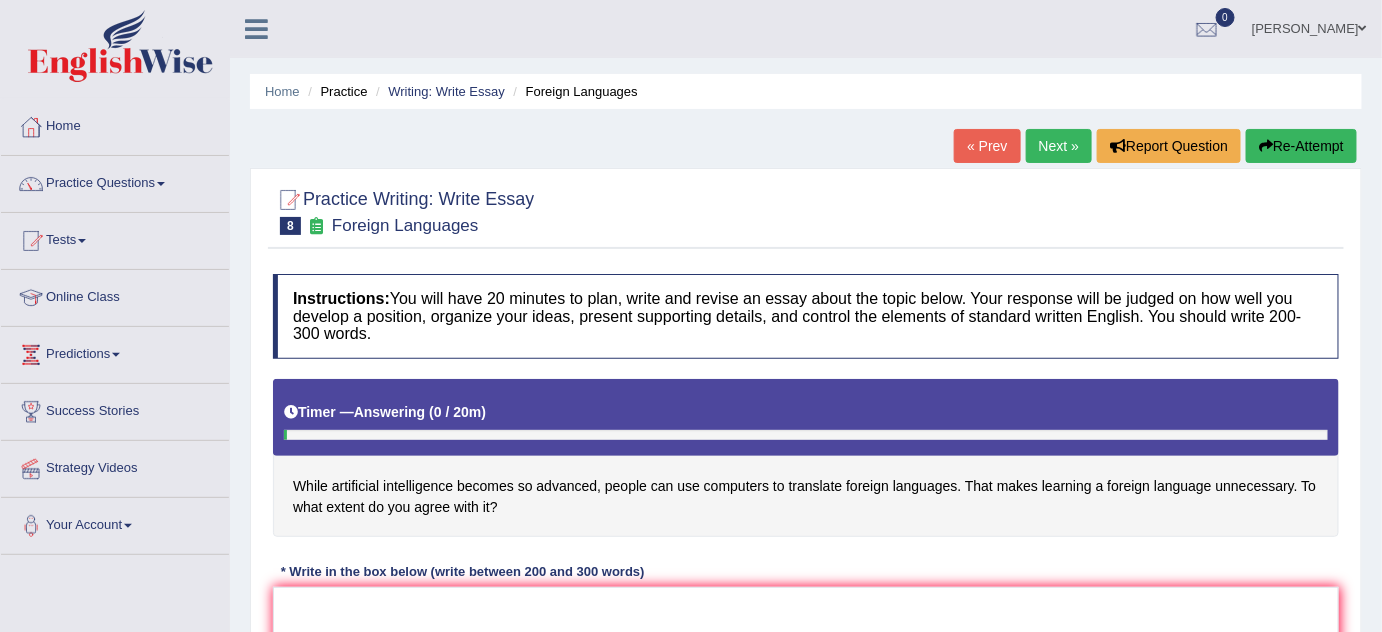 drag, startPoint x: 566, startPoint y: 503, endPoint x: 353, endPoint y: 480, distance: 214.23819 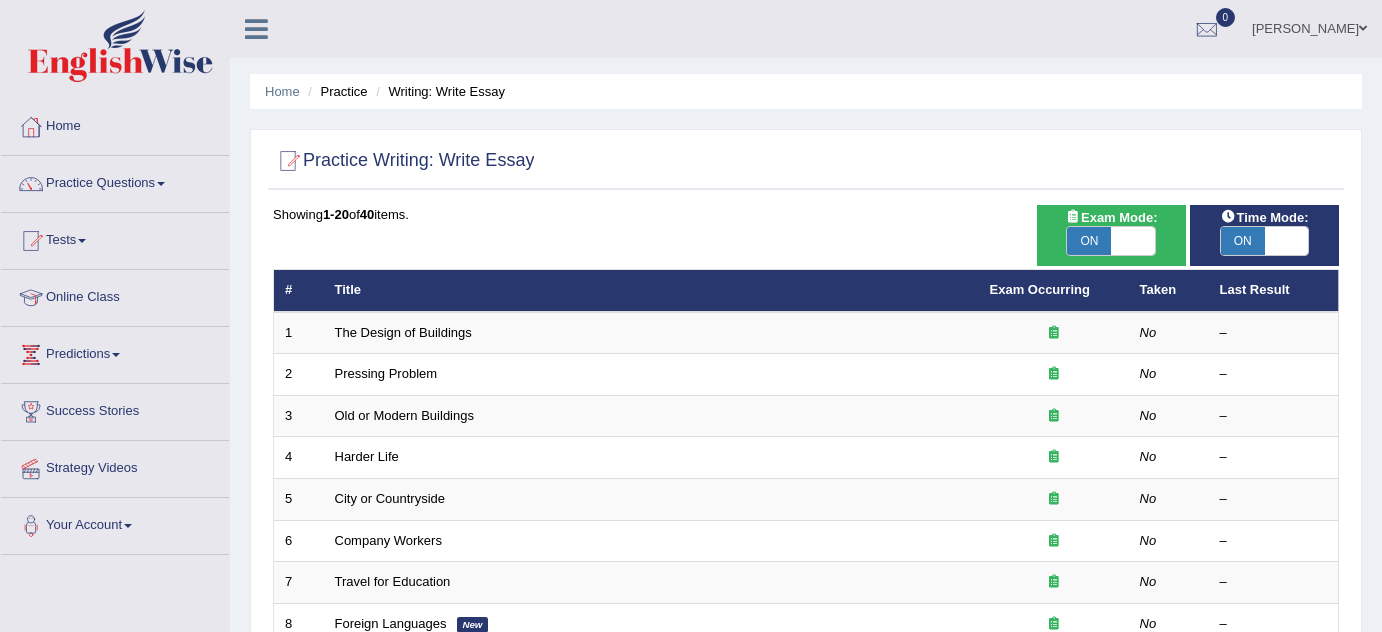 scroll, scrollTop: 530, scrollLeft: 0, axis: vertical 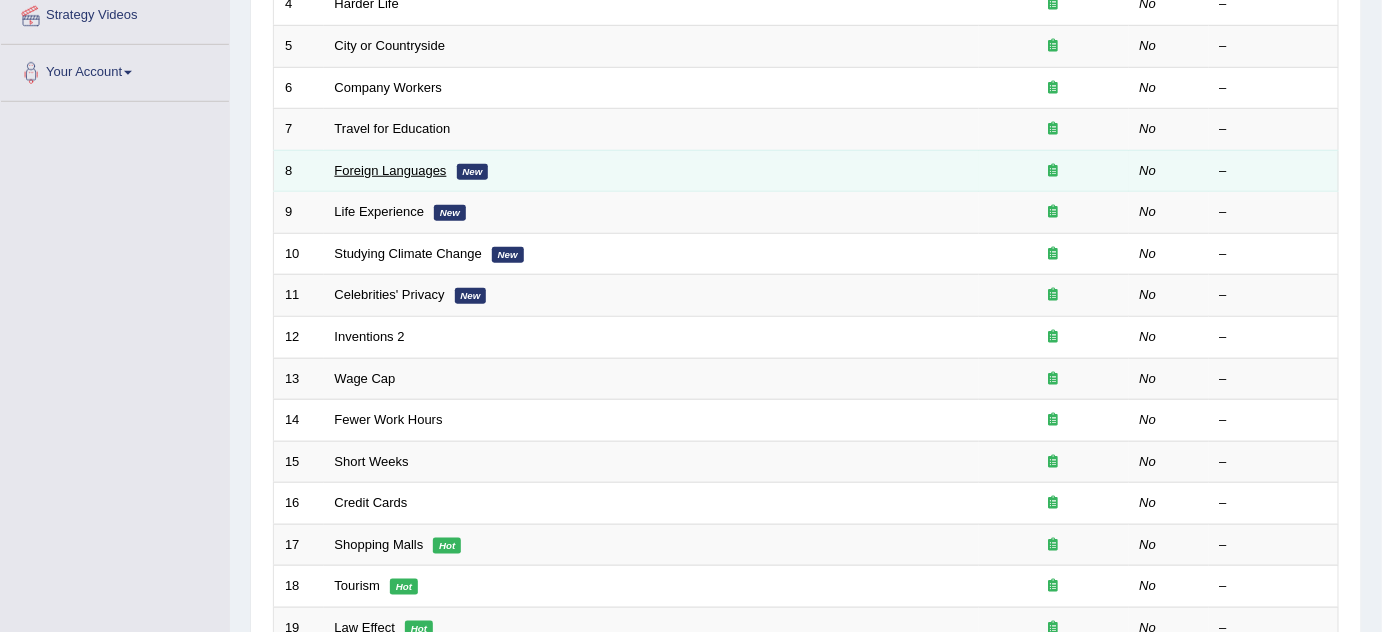 click on "Foreign Languages" at bounding box center [391, 170] 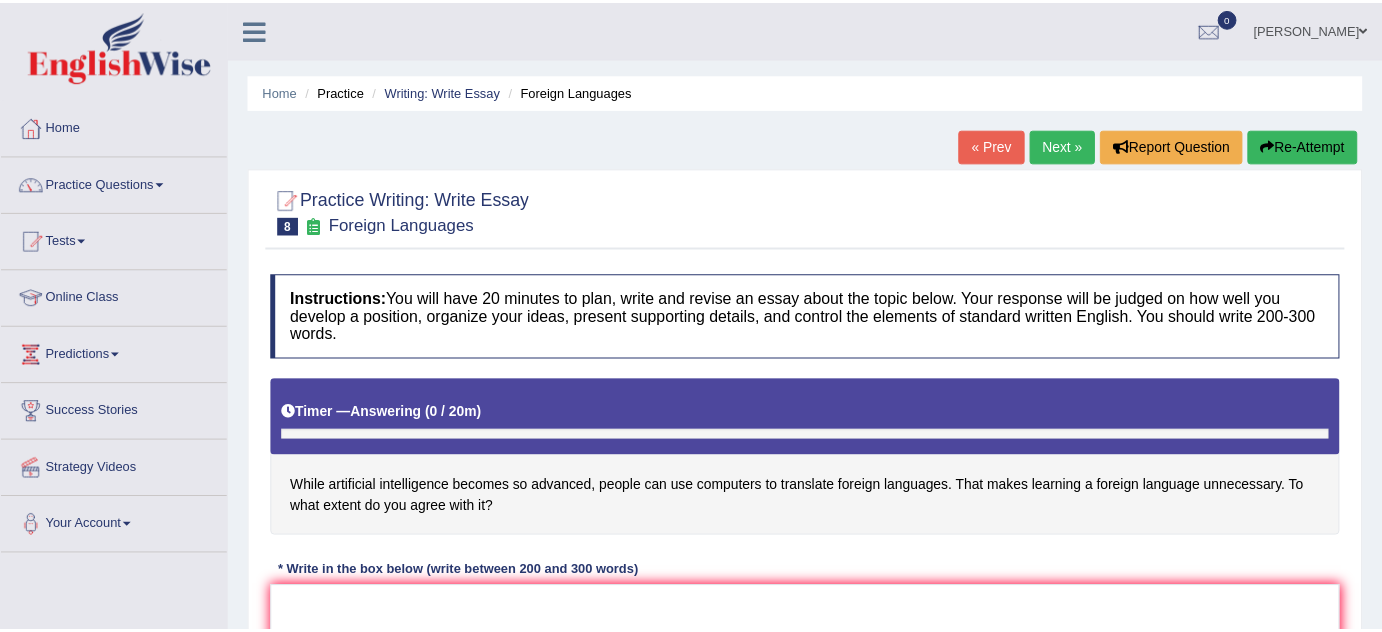 scroll, scrollTop: 0, scrollLeft: 0, axis: both 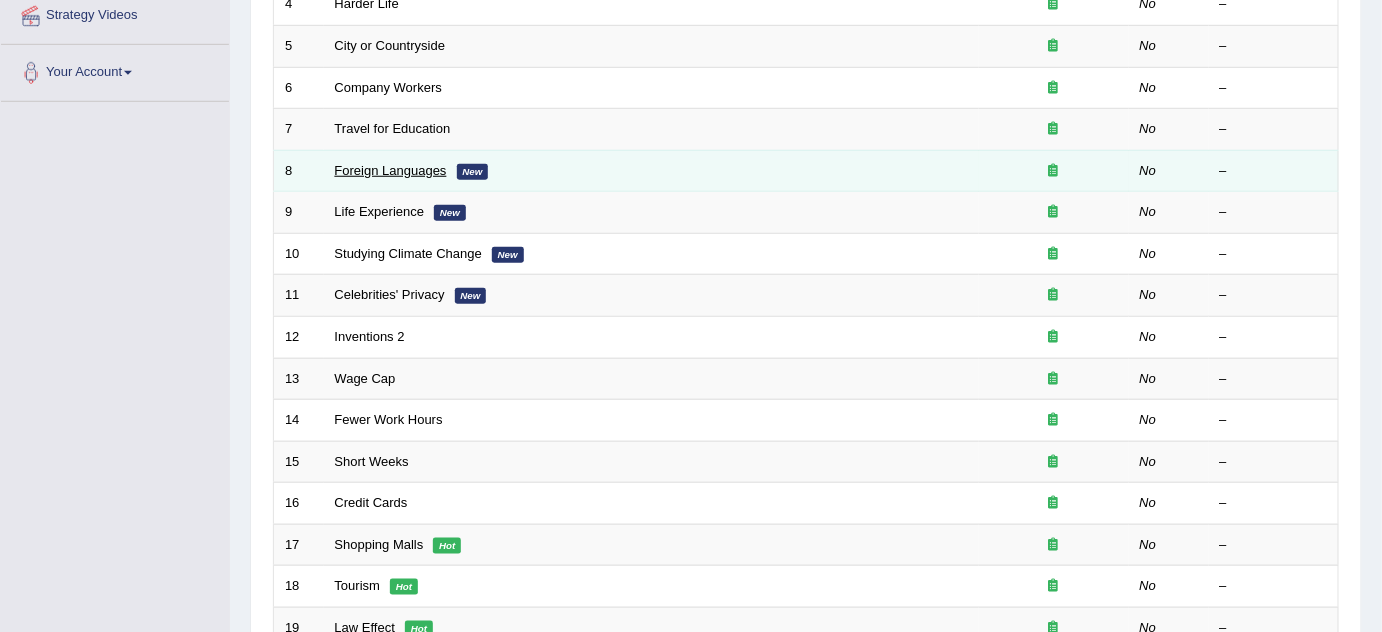 click on "Foreign Languages" at bounding box center [391, 170] 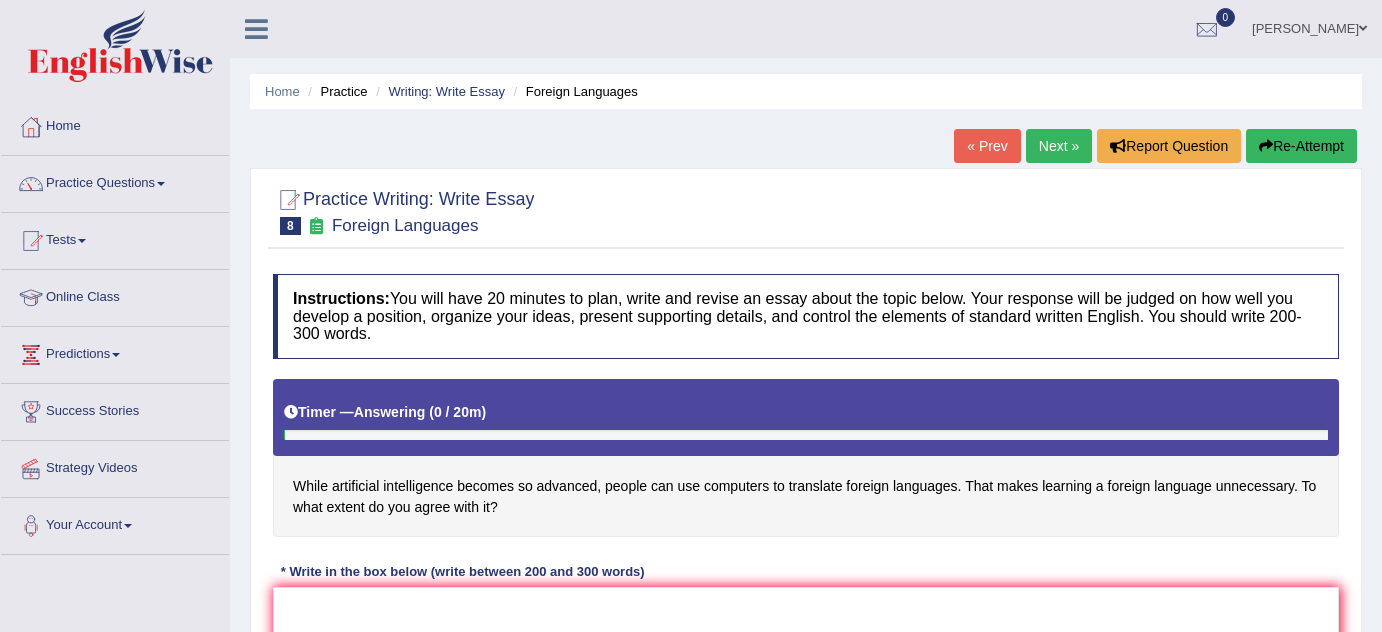 scroll, scrollTop: 0, scrollLeft: 0, axis: both 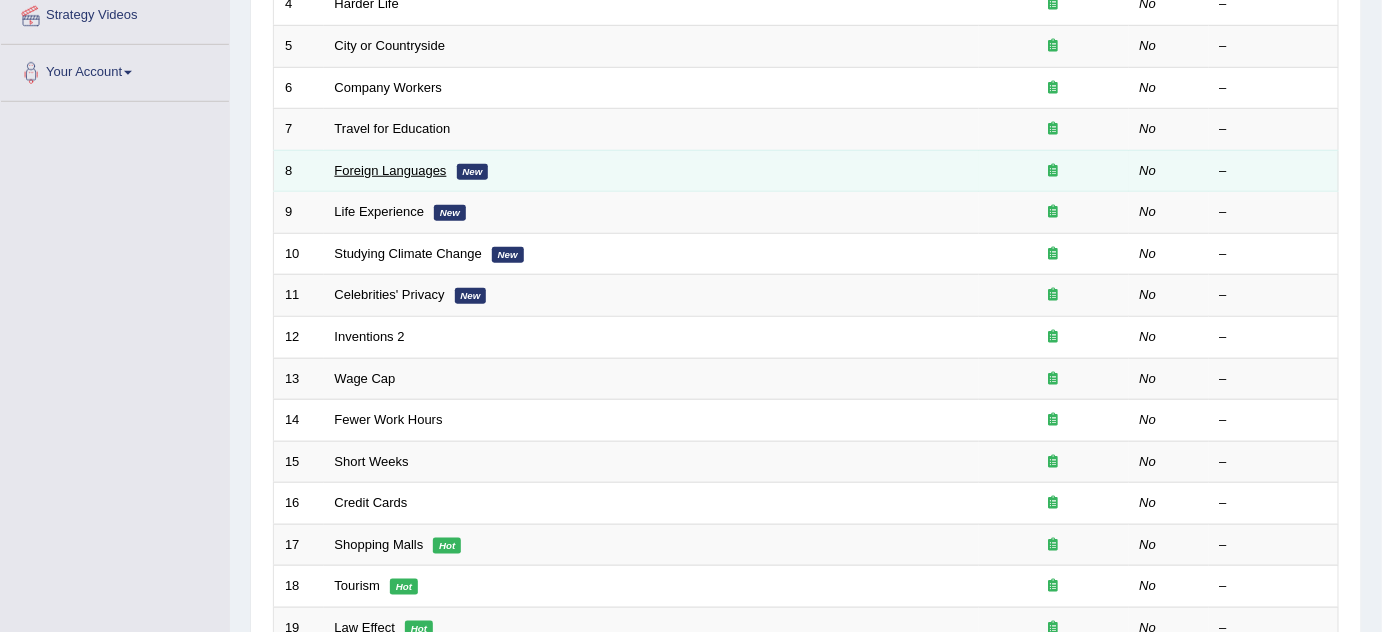 click on "Foreign Languages" at bounding box center [391, 170] 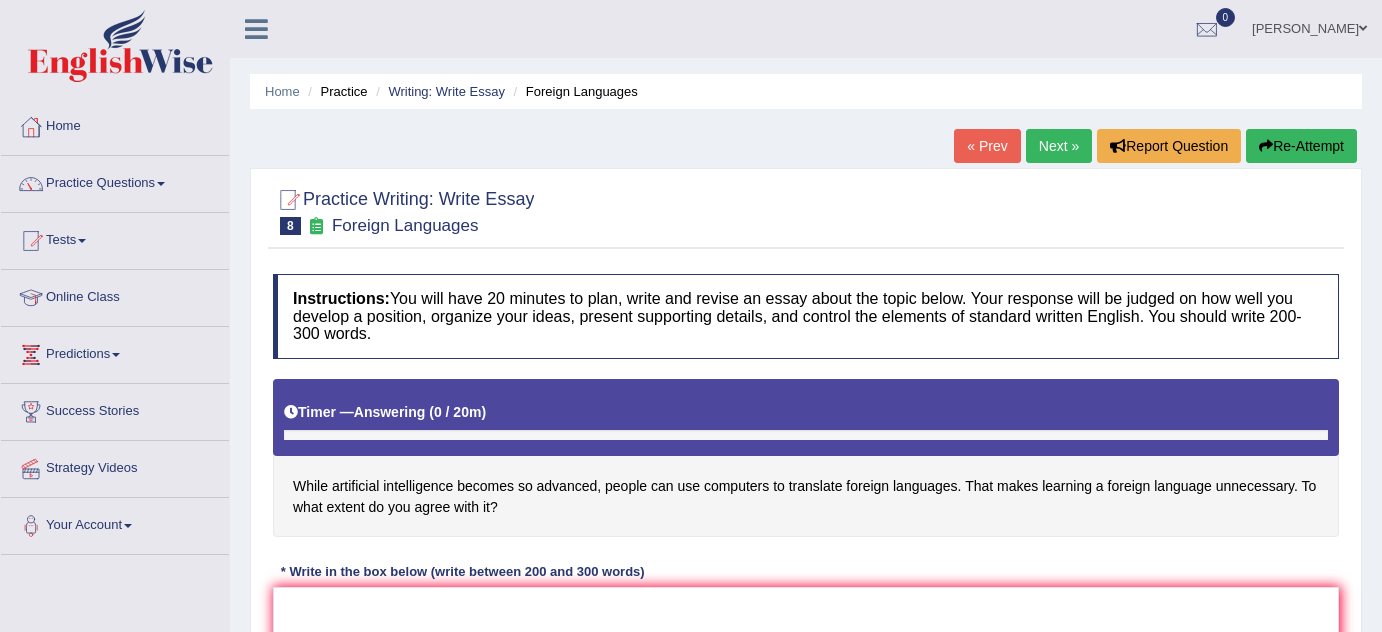 scroll, scrollTop: 0, scrollLeft: 0, axis: both 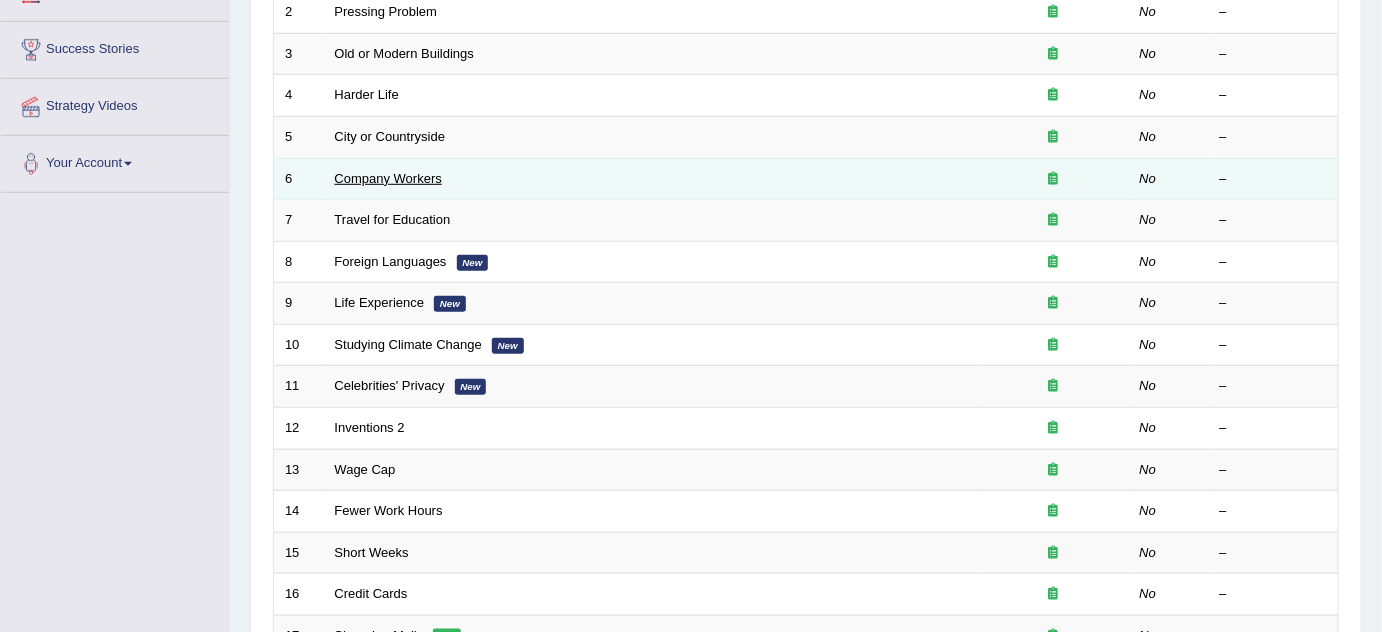 click on "Company Workers" at bounding box center [388, 178] 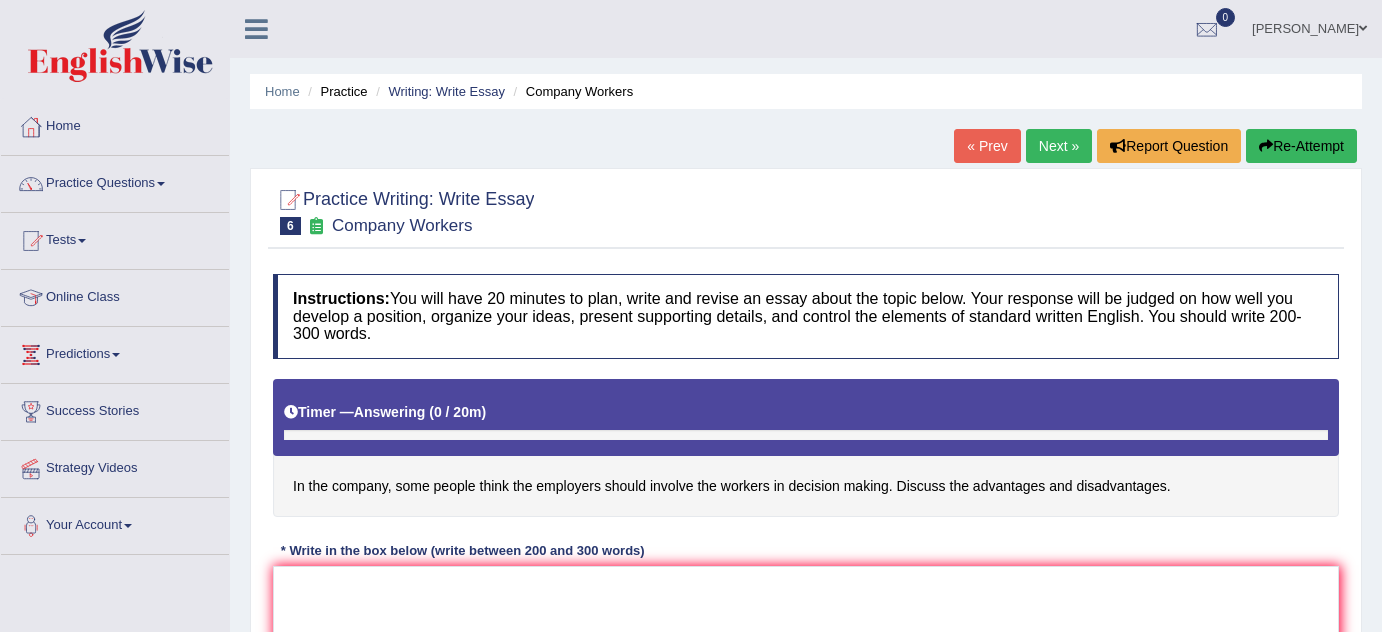 scroll, scrollTop: 0, scrollLeft: 0, axis: both 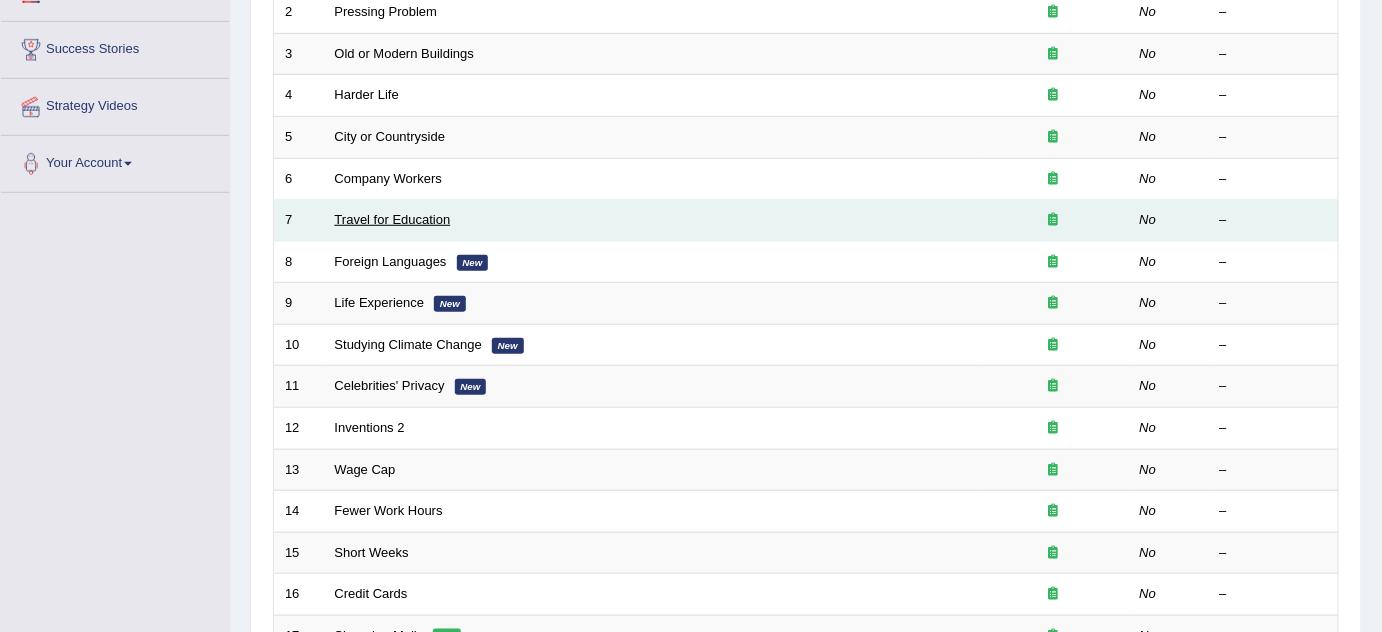 click on "Travel for Education" at bounding box center (393, 219) 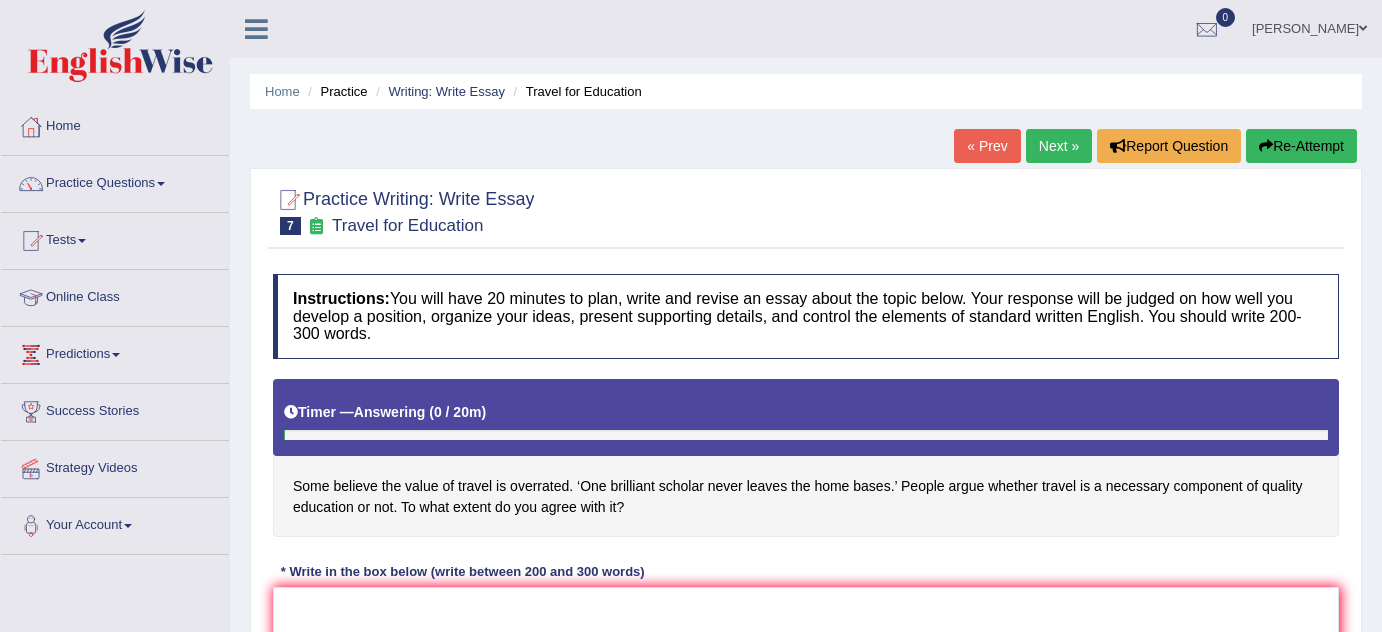 scroll, scrollTop: 181, scrollLeft: 0, axis: vertical 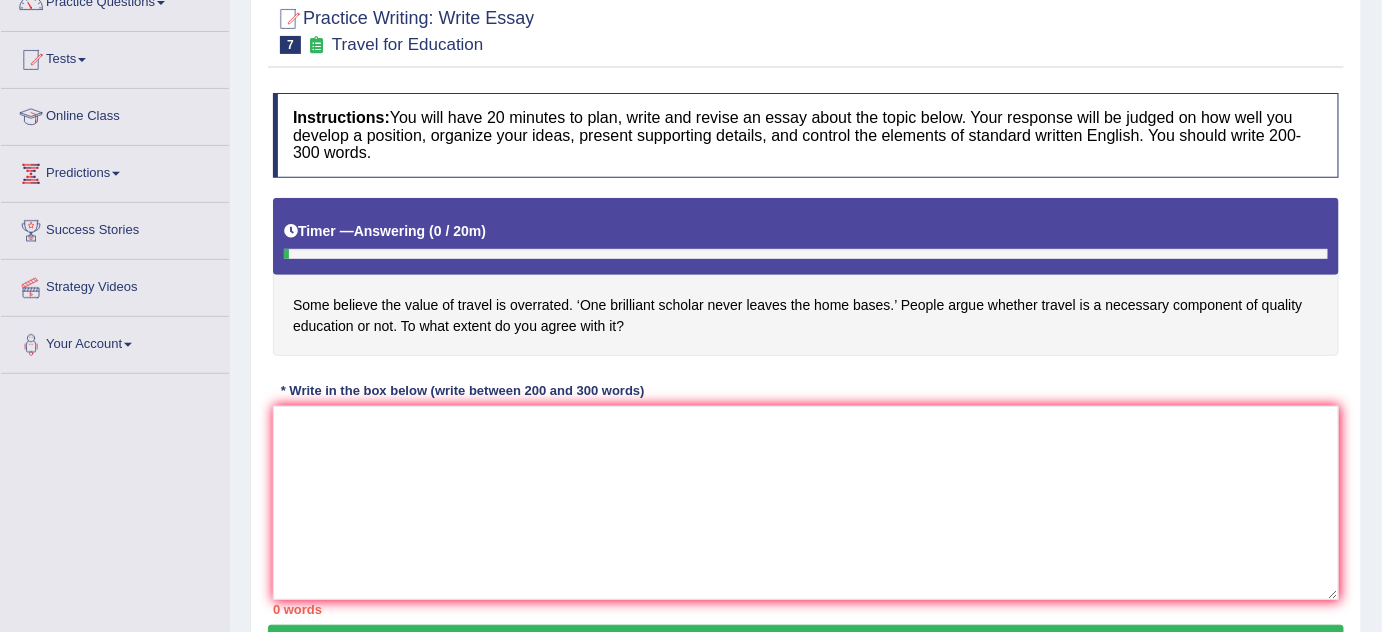 drag, startPoint x: 633, startPoint y: 332, endPoint x: 402, endPoint y: 301, distance: 233.0708 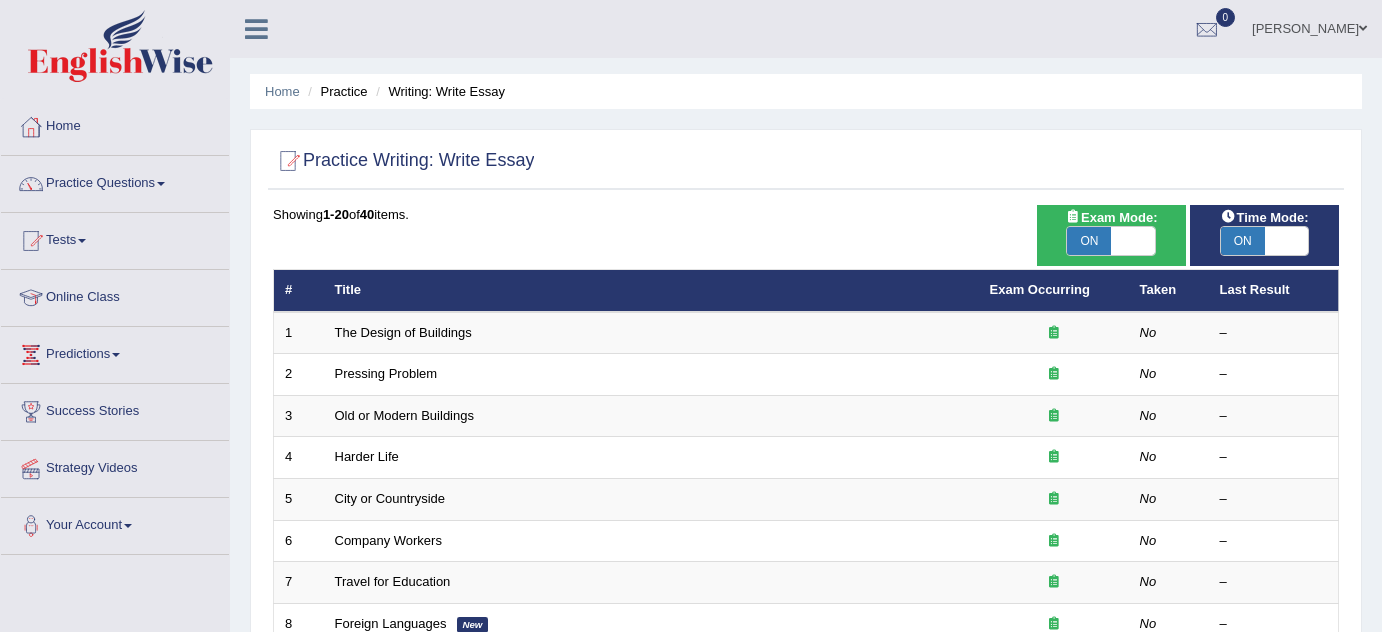scroll, scrollTop: 417, scrollLeft: 0, axis: vertical 